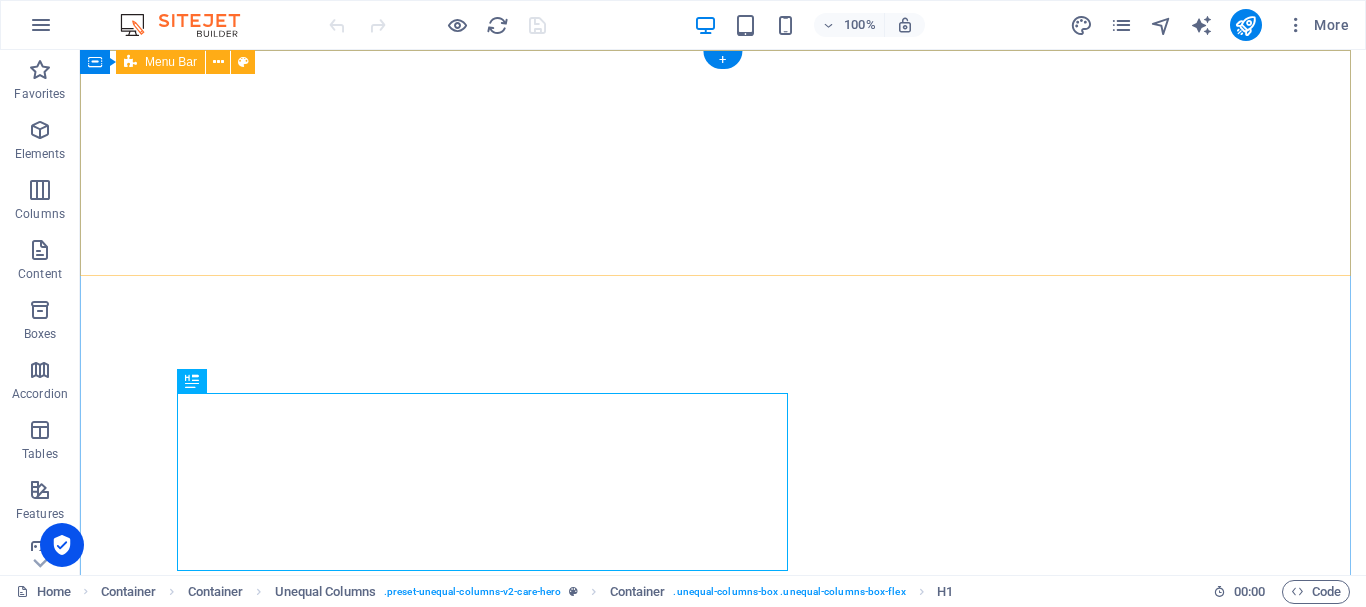 scroll, scrollTop: 0, scrollLeft: 0, axis: both 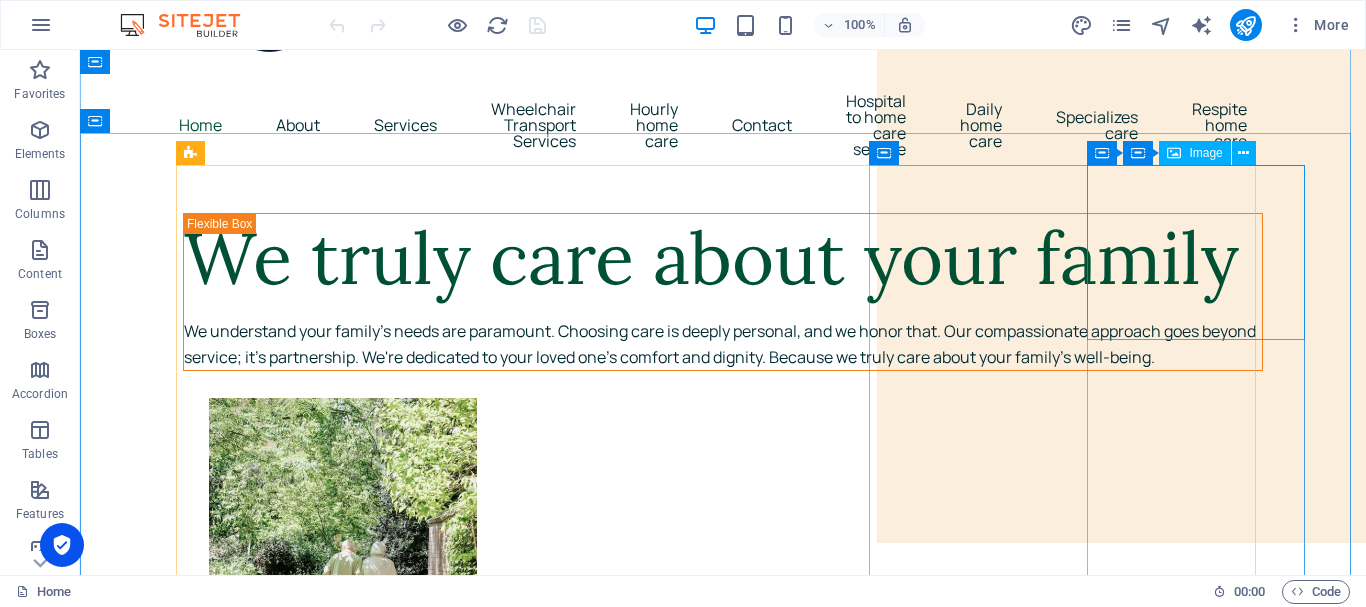 click at bounding box center [773, 1136] 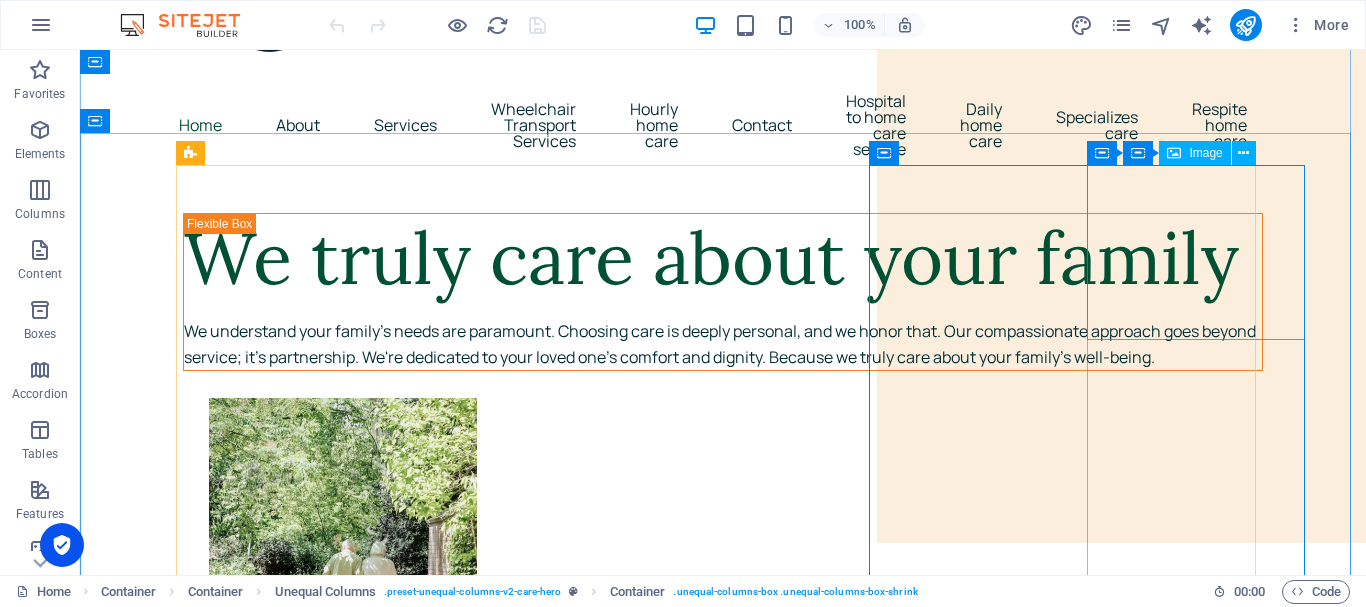 click at bounding box center (773, 1136) 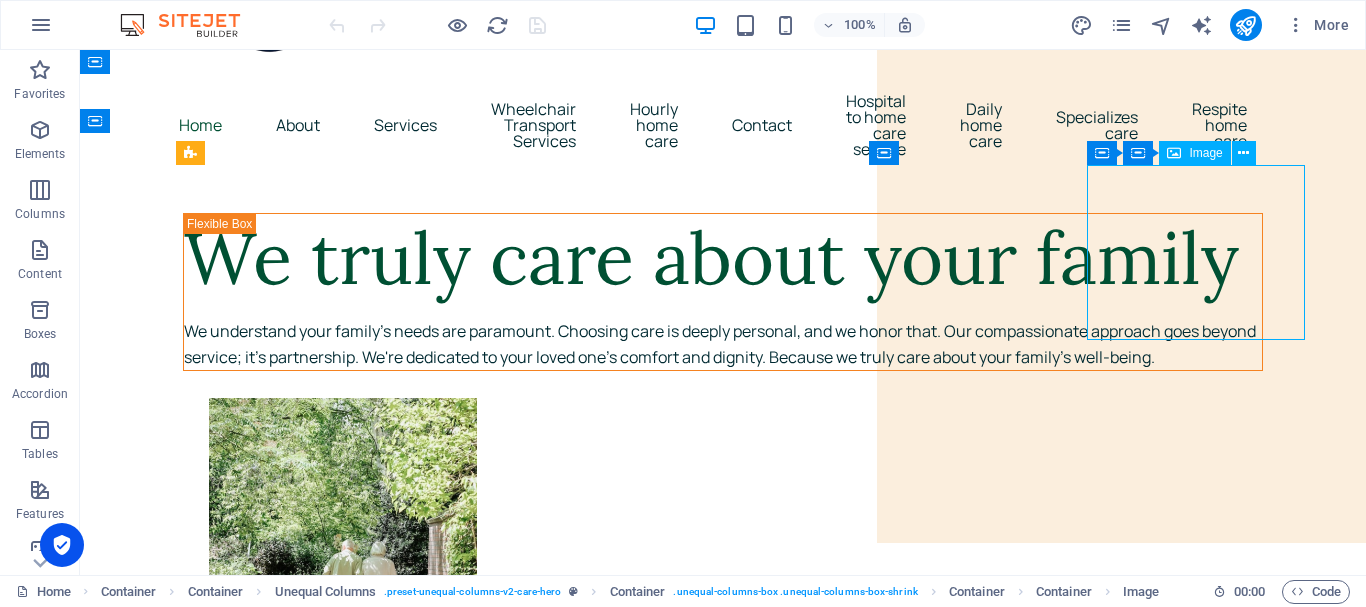 click at bounding box center [773, 1136] 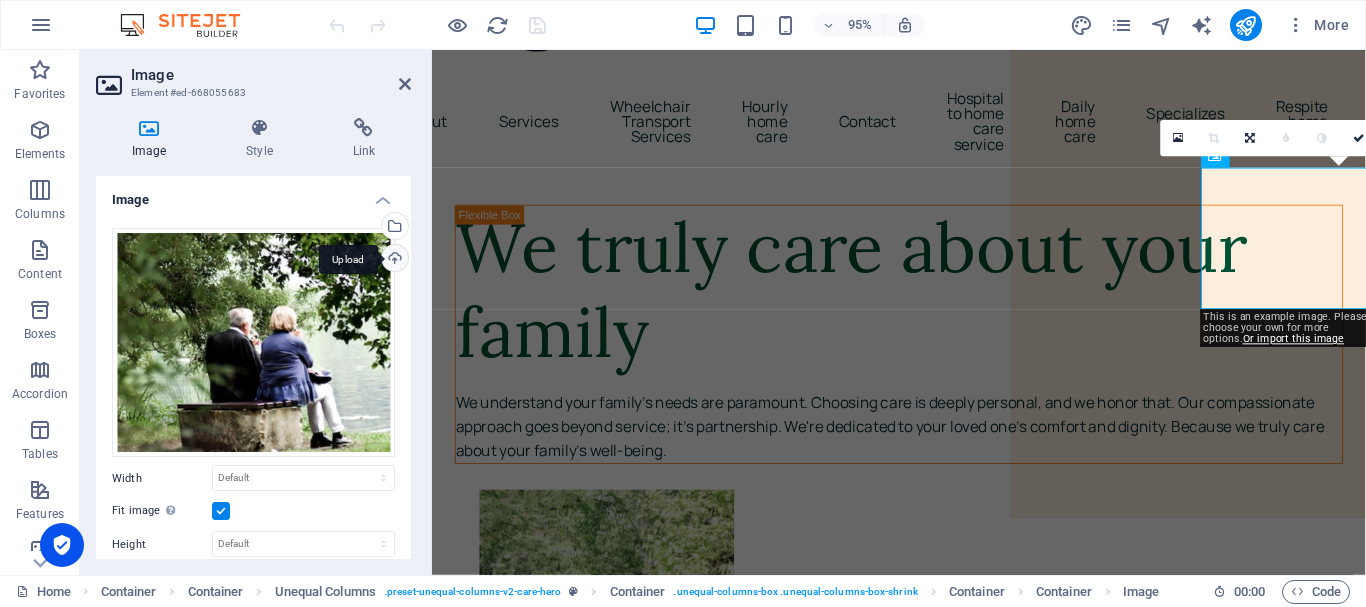 click on "Upload" at bounding box center (393, 260) 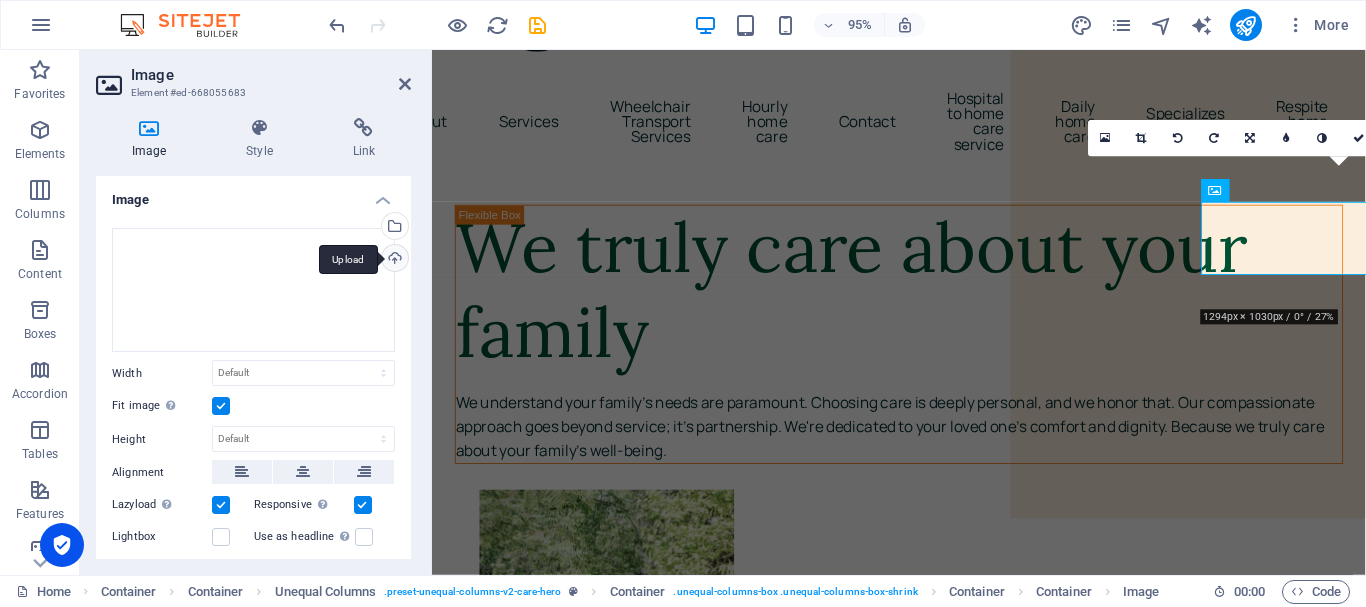 click on "Upload" at bounding box center (393, 260) 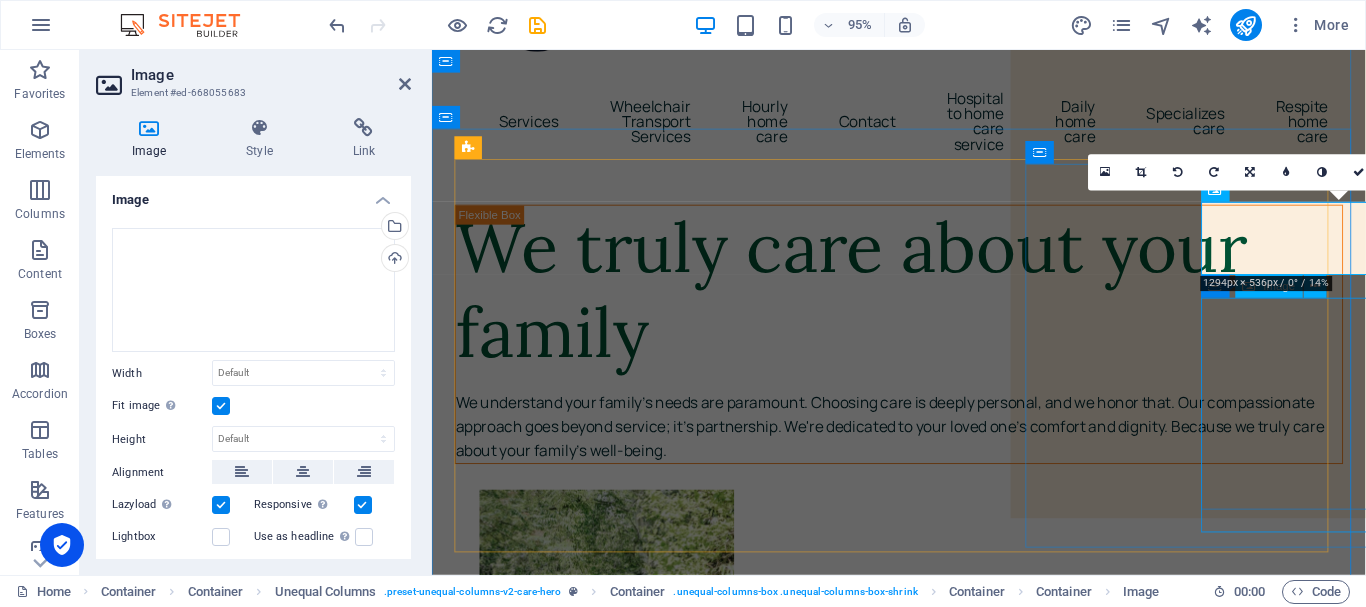 click at bounding box center [973, 1998] 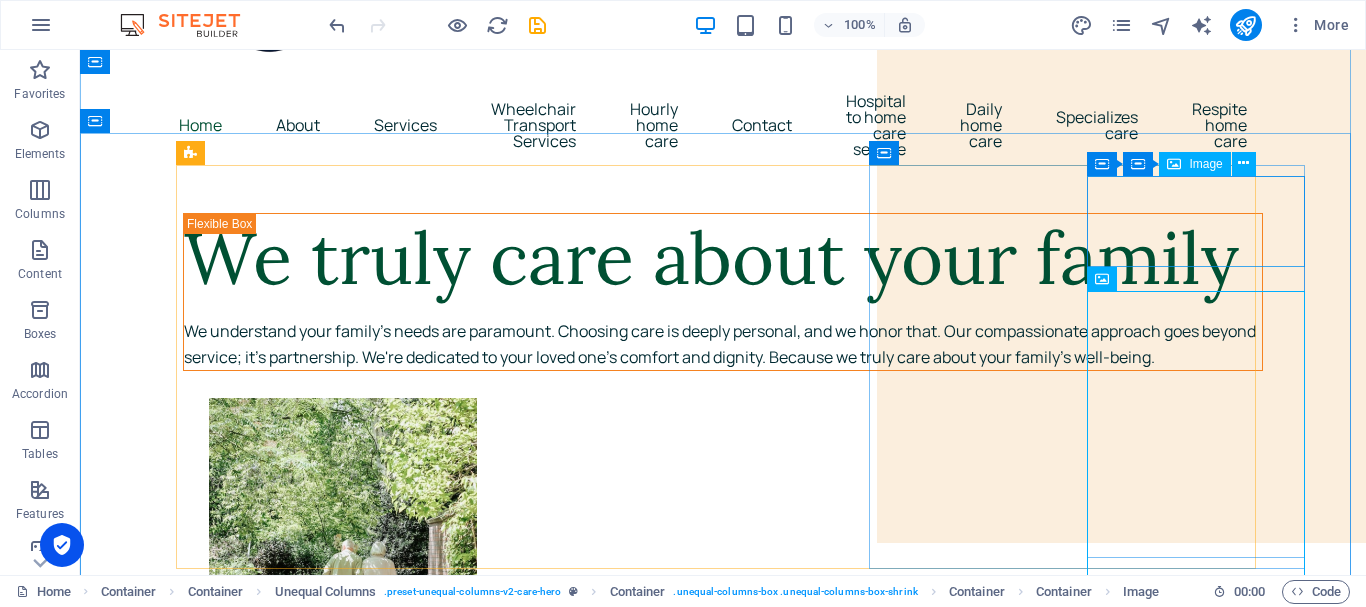 click at bounding box center (773, 1060) 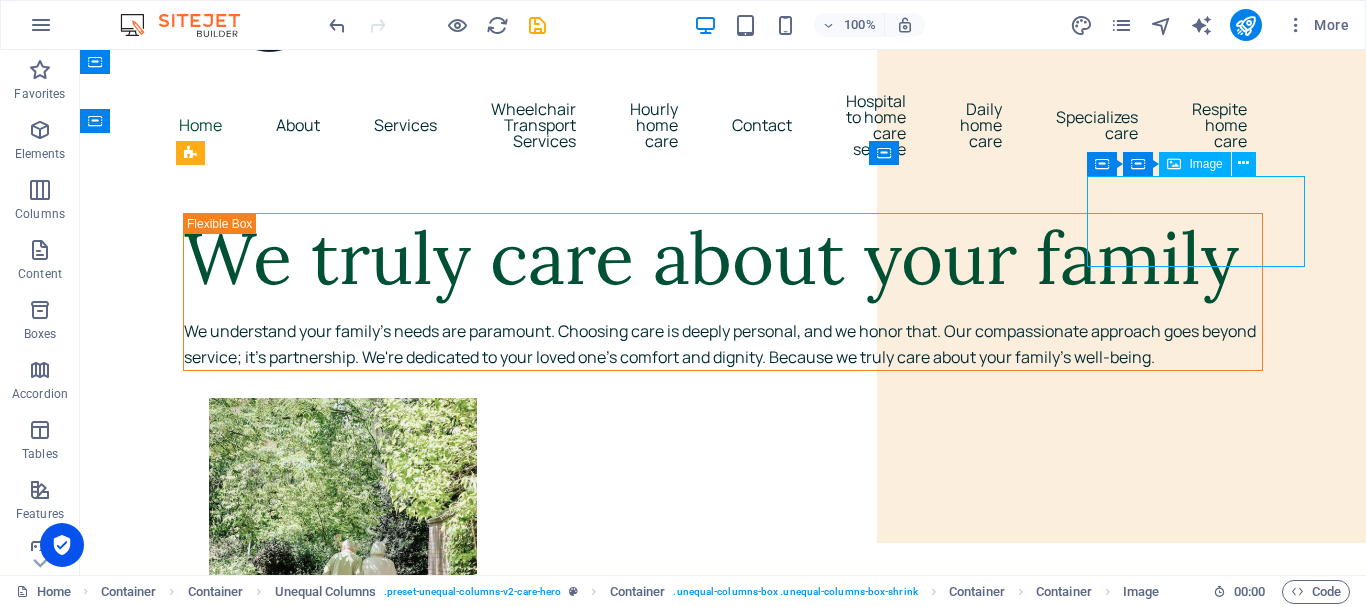 click at bounding box center (773, 1060) 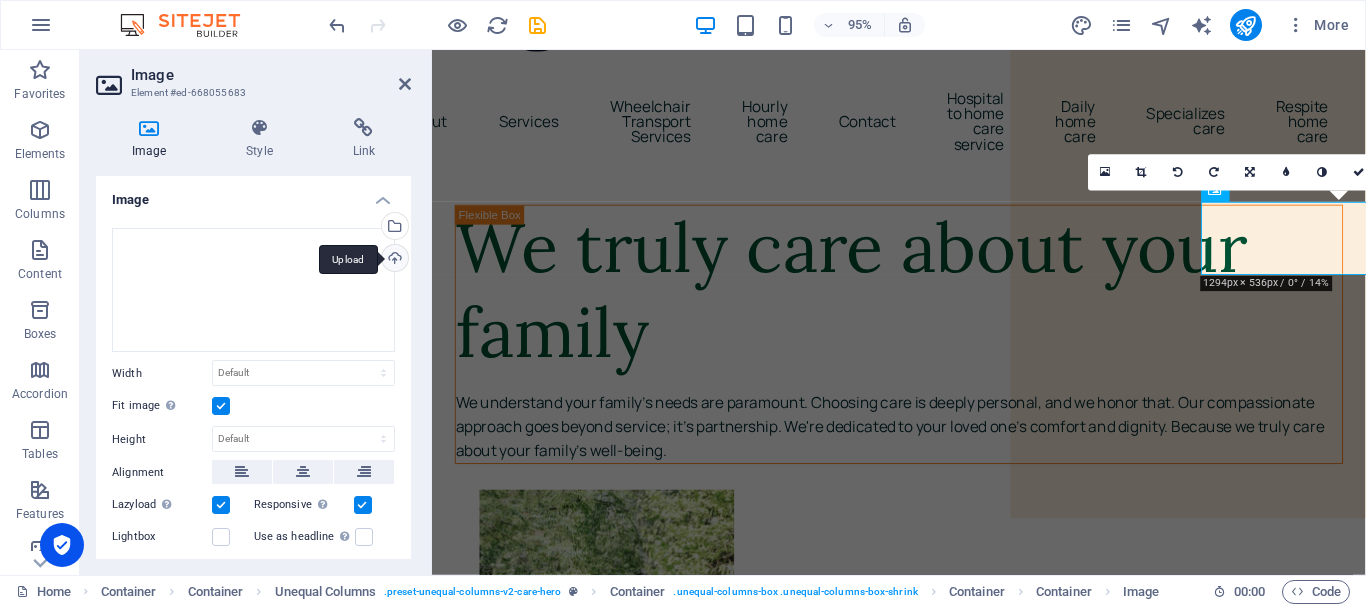 click on "Upload" at bounding box center (393, 260) 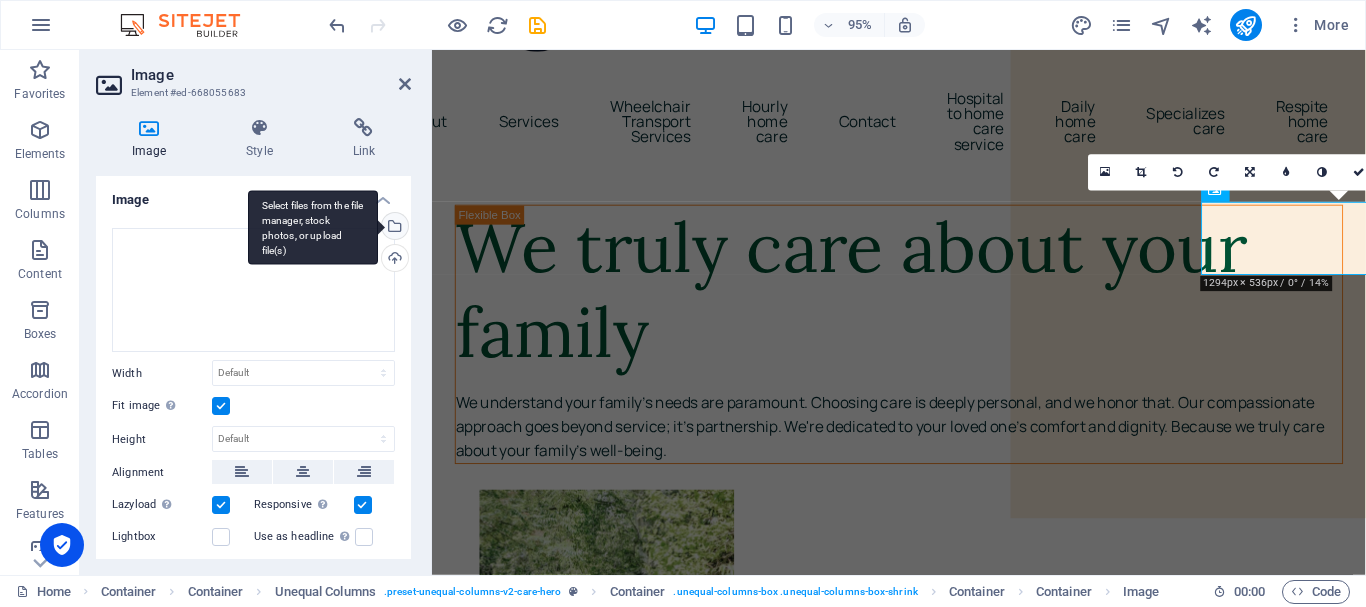 click on "Select files from the file manager, stock photos, or upload file(s)" at bounding box center (393, 228) 